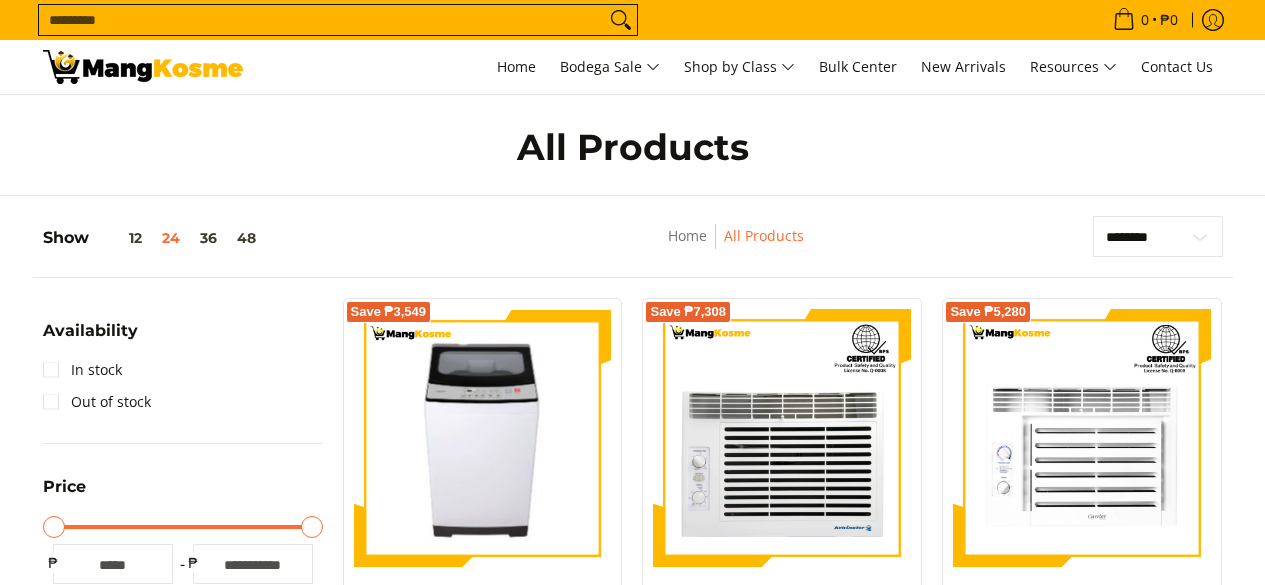 scroll, scrollTop: 0, scrollLeft: 0, axis: both 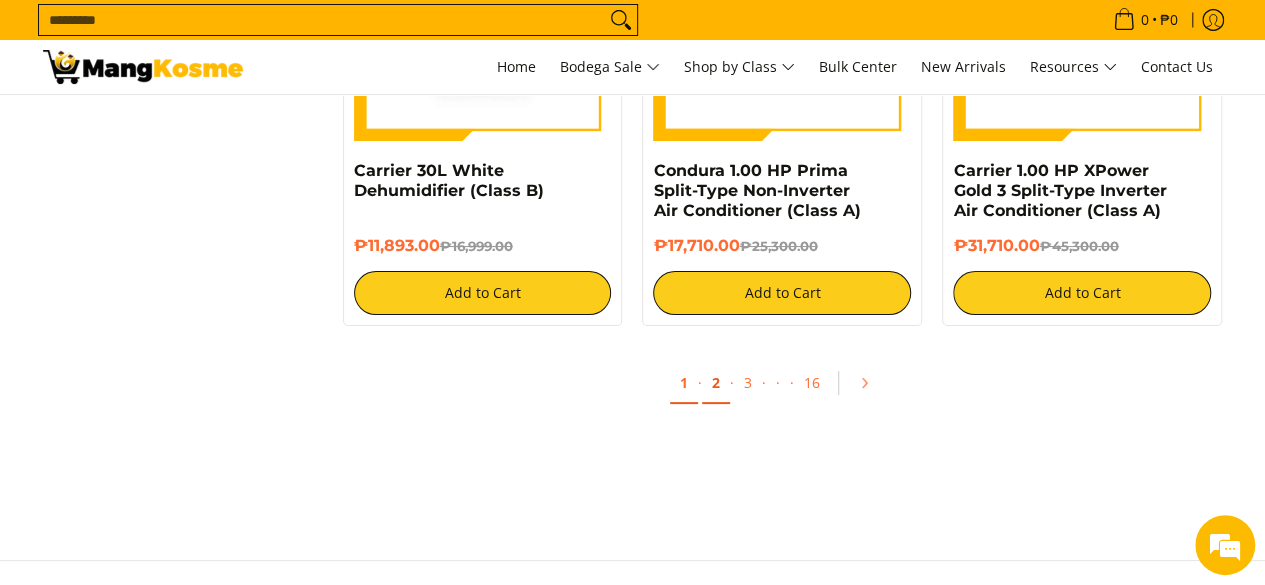 click on "2" at bounding box center [716, 383] 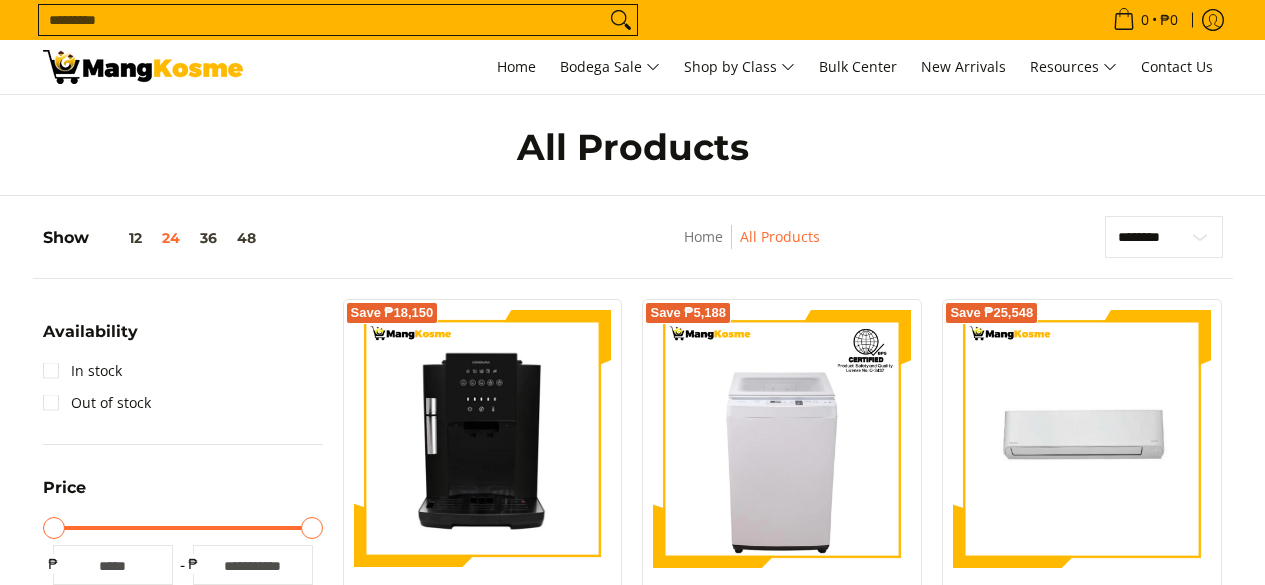 scroll, scrollTop: 0, scrollLeft: 0, axis: both 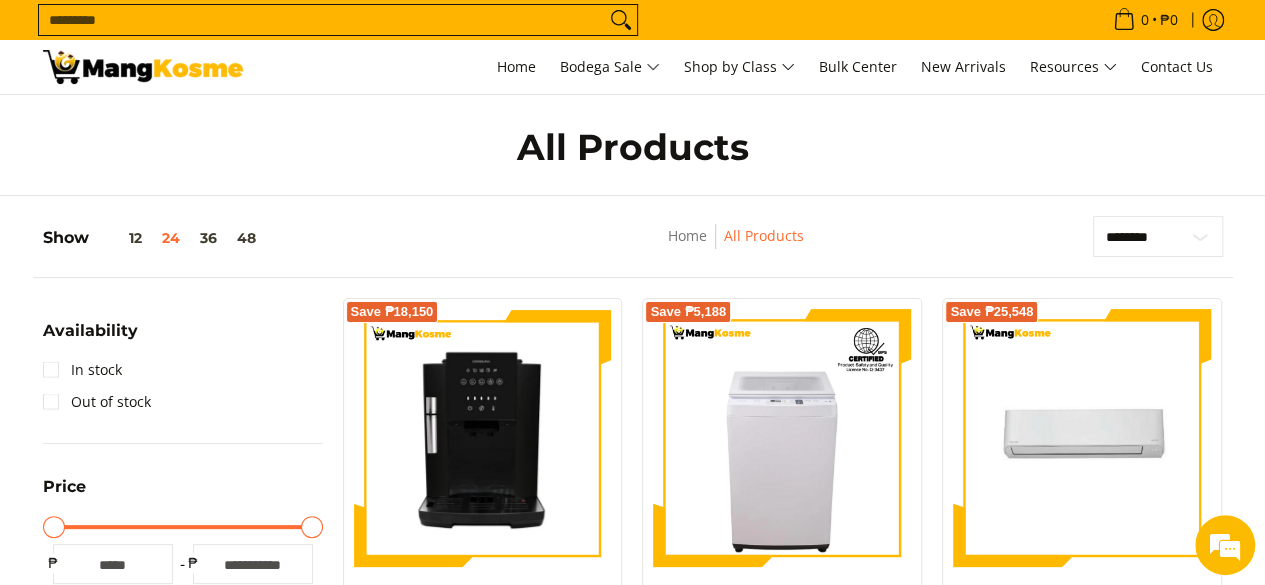 click 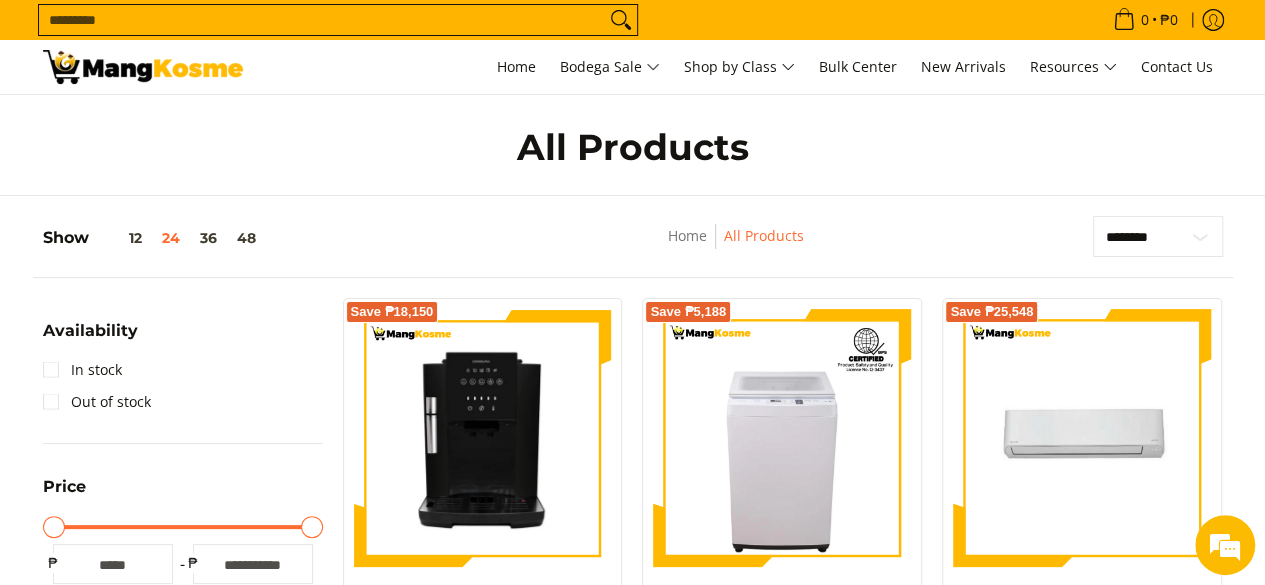 type 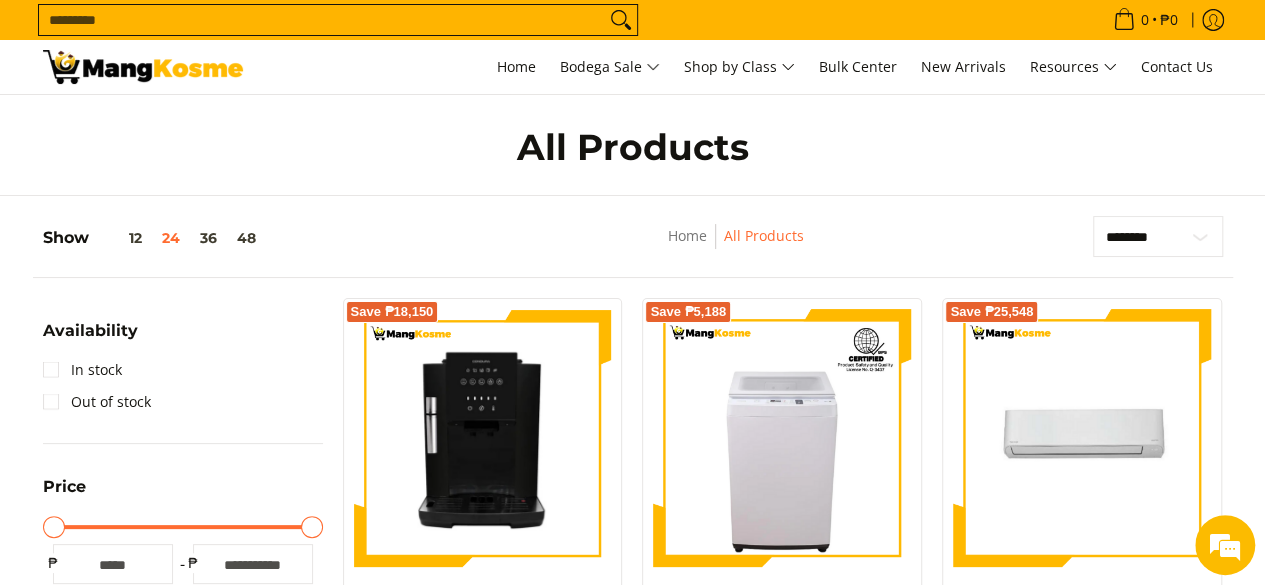 click at bounding box center [621, 20] 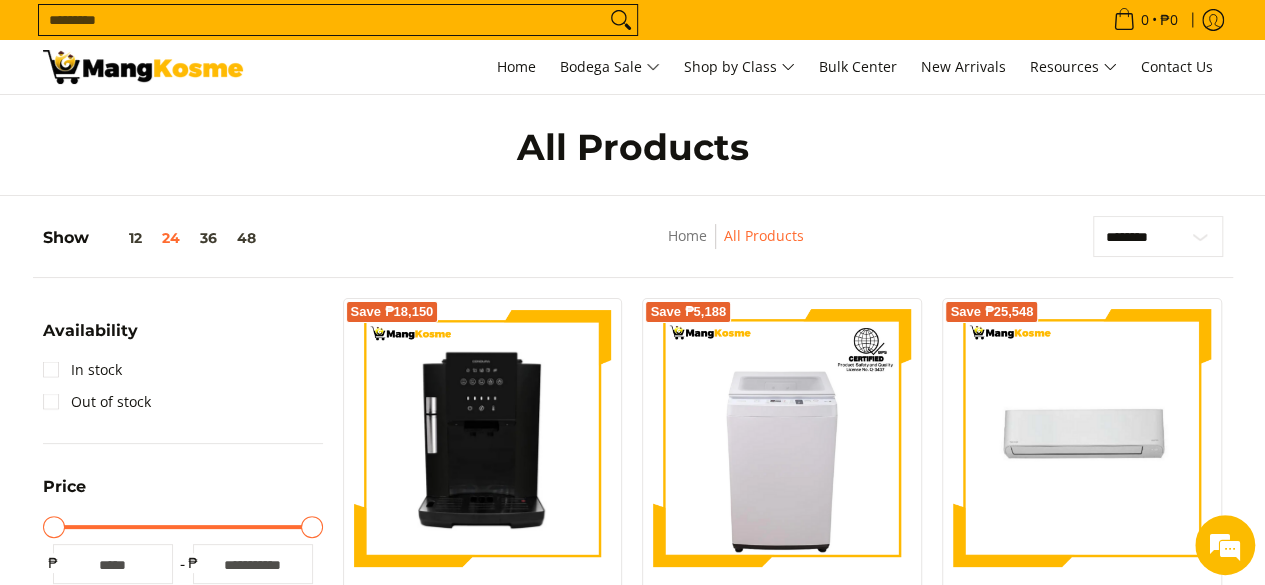 click on "Search..." at bounding box center [322, 20] 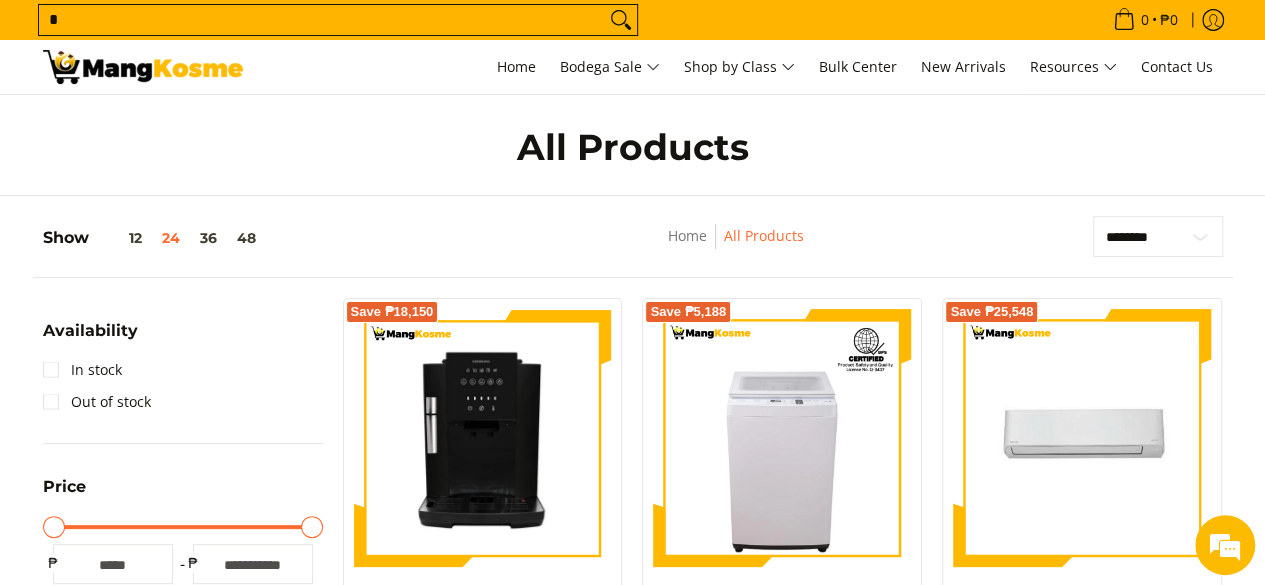 scroll, scrollTop: 0, scrollLeft: 0, axis: both 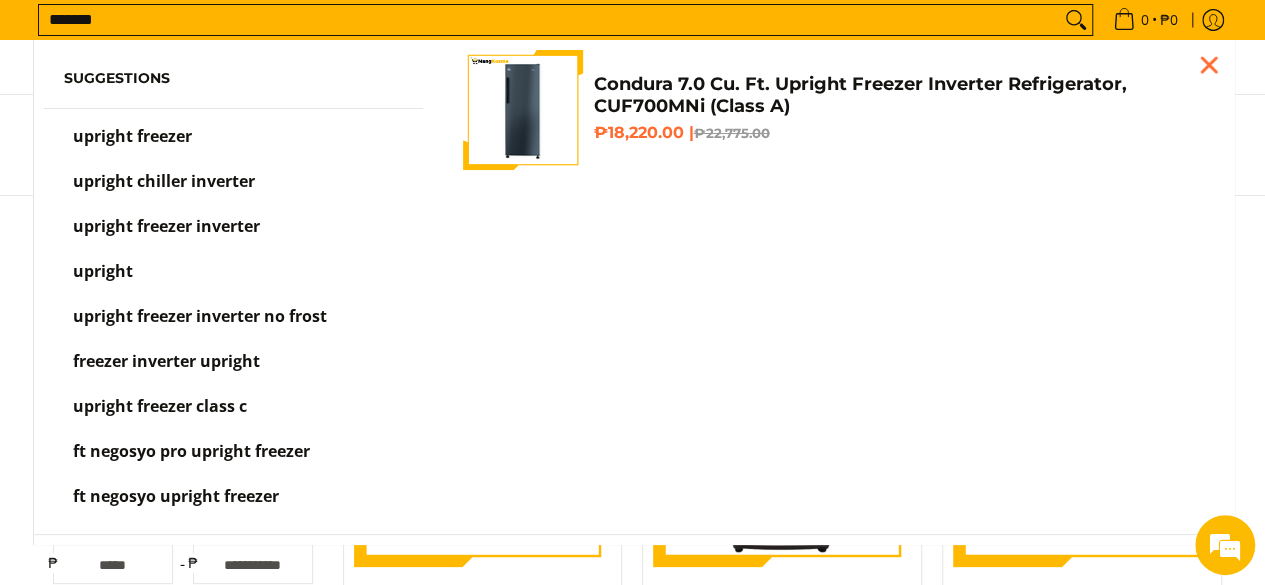 type on "******" 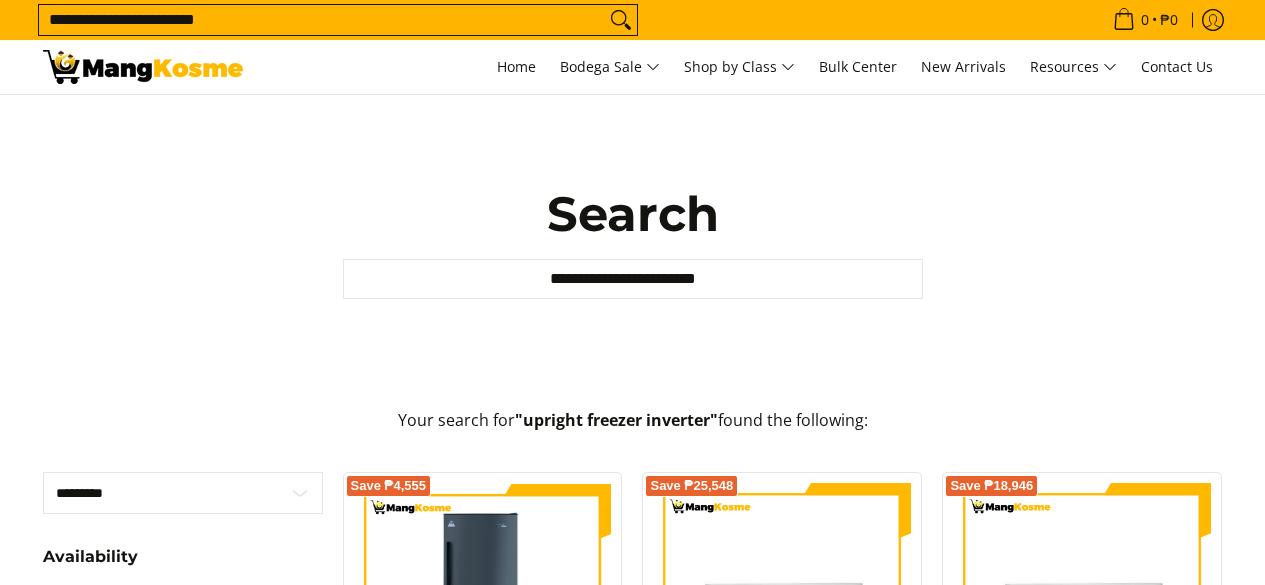 scroll, scrollTop: 0, scrollLeft: 0, axis: both 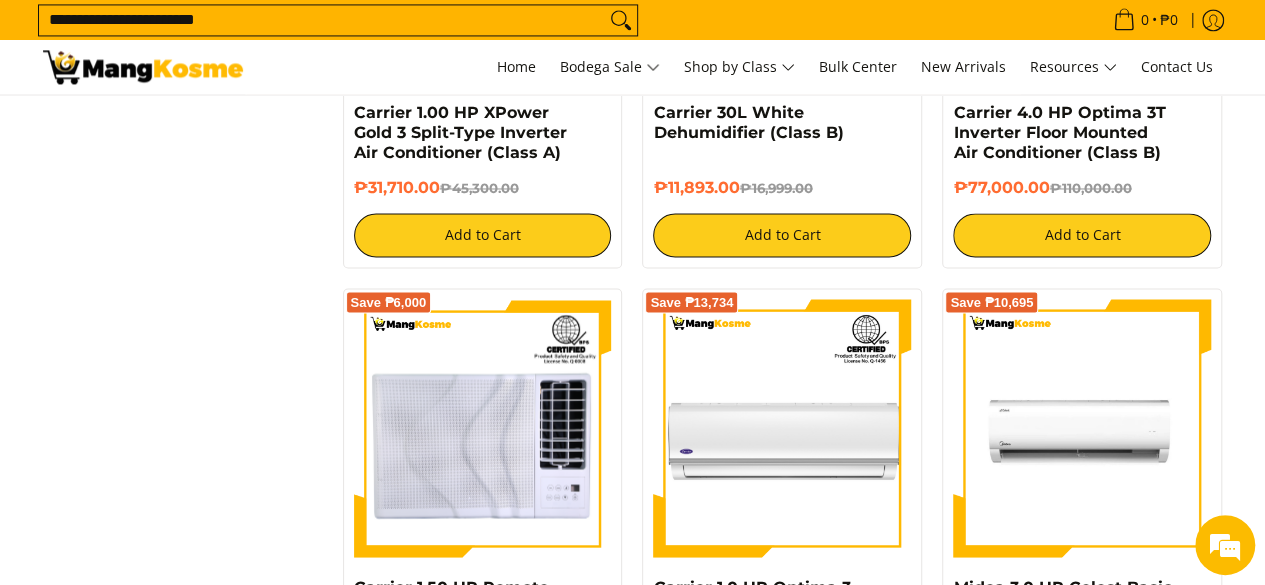 click 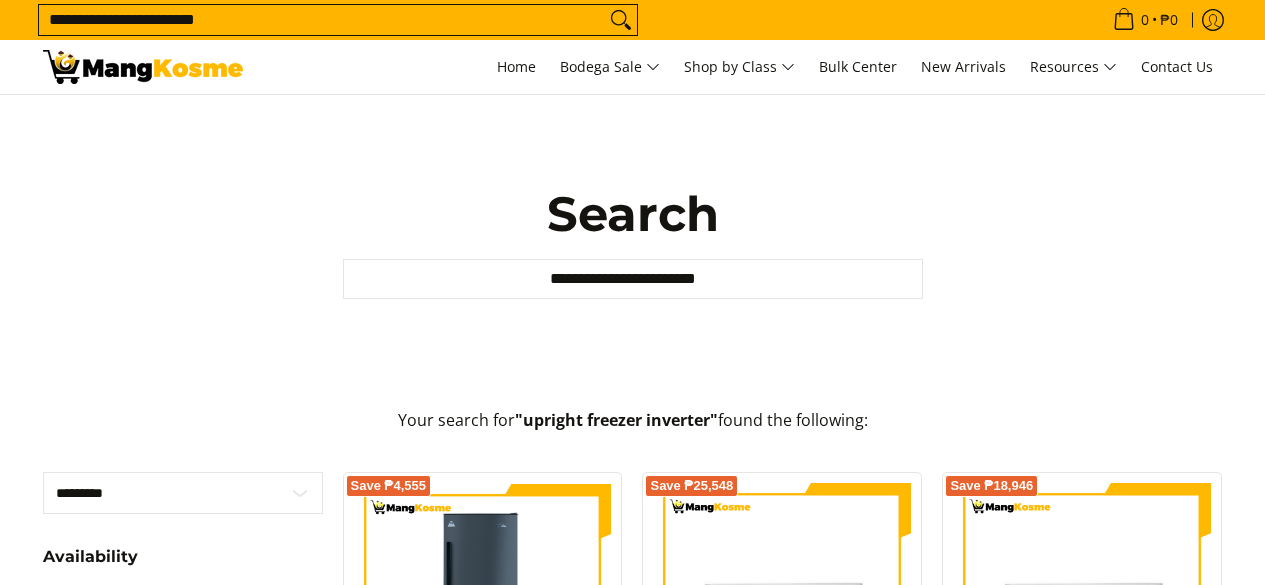 scroll, scrollTop: 0, scrollLeft: 0, axis: both 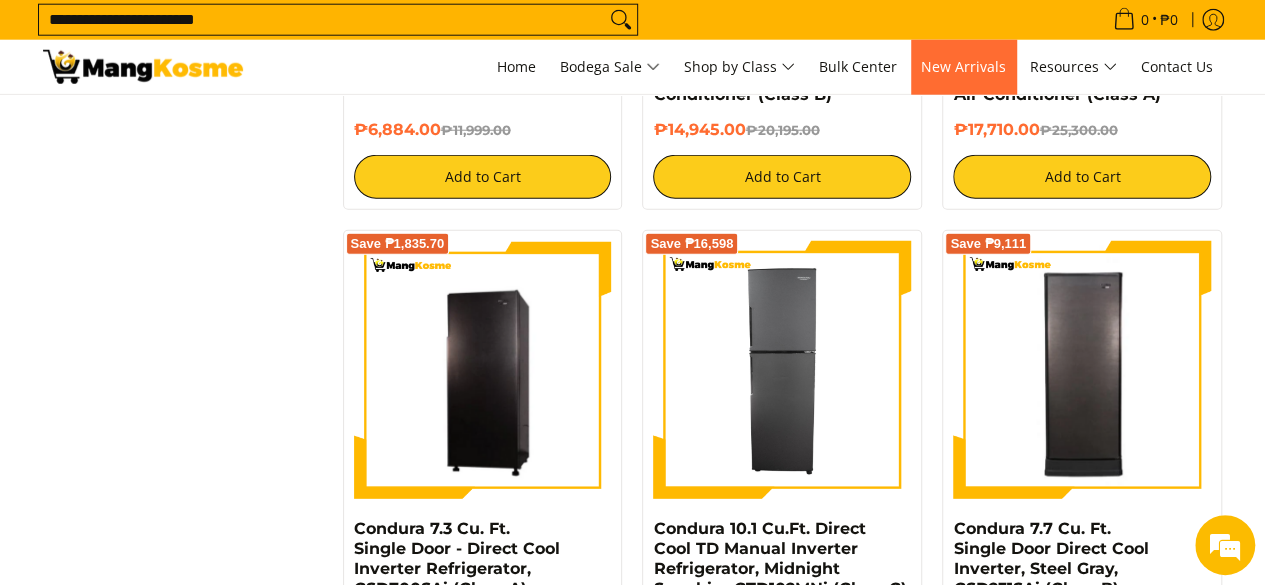 click on "New Arrivals" at bounding box center (963, 66) 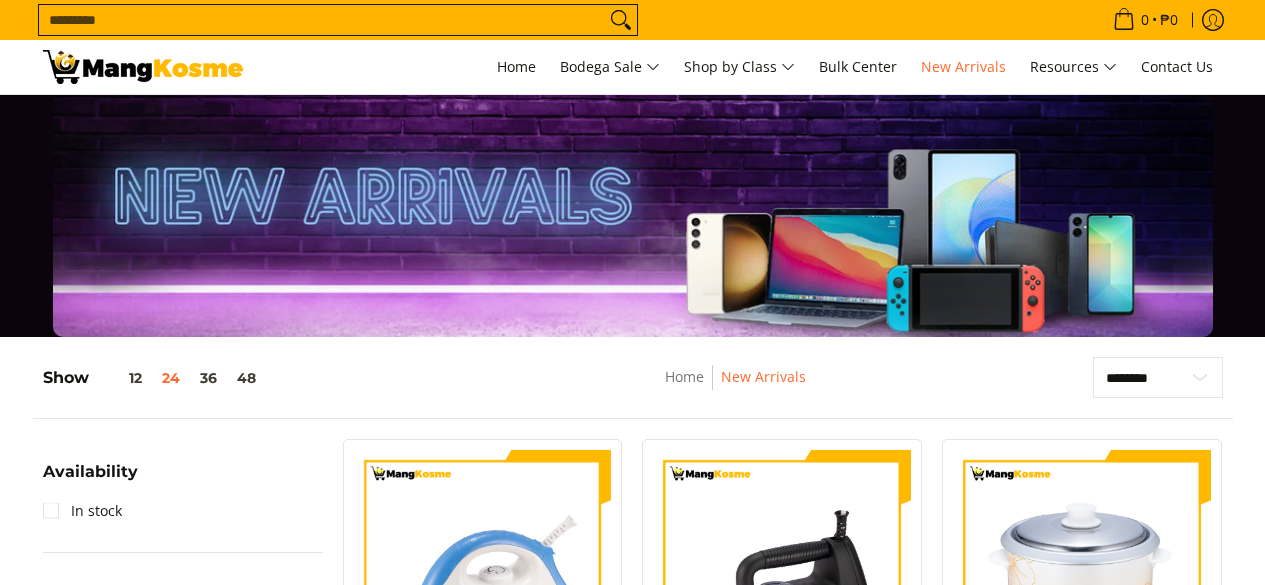 scroll, scrollTop: 269, scrollLeft: 0, axis: vertical 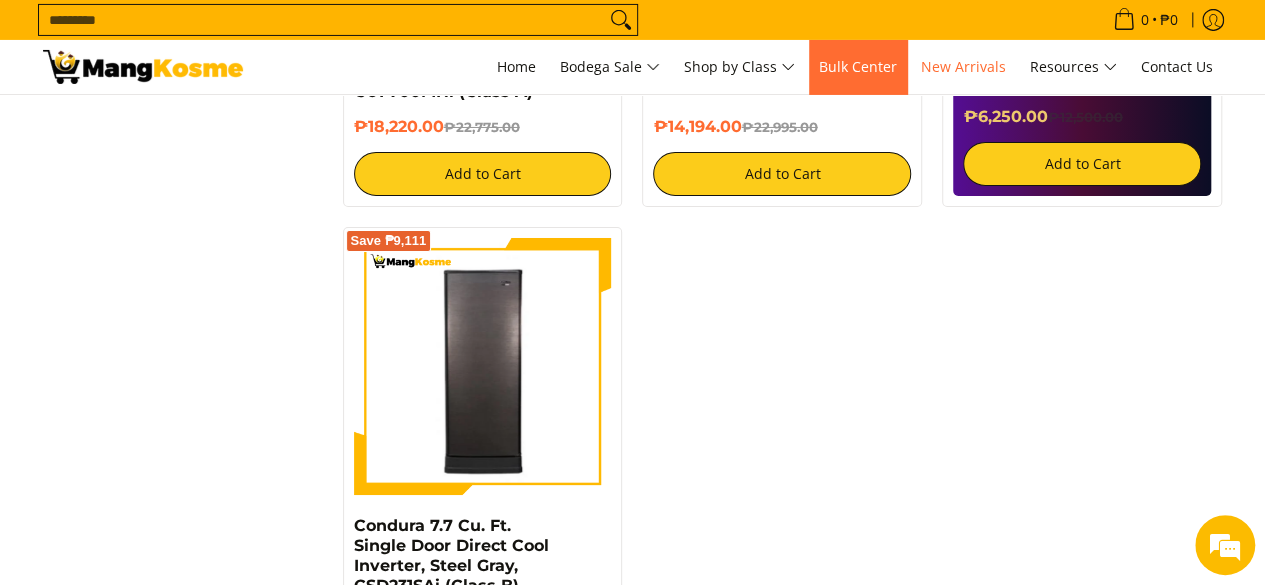 click on "Bulk Center" at bounding box center (858, 66) 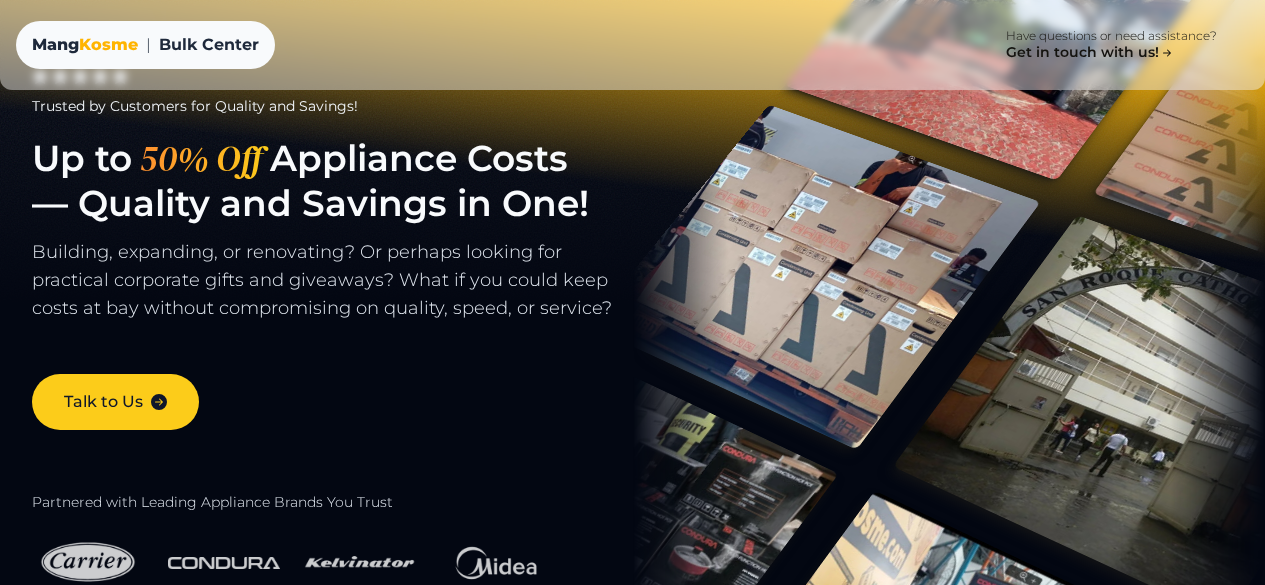 scroll, scrollTop: 0, scrollLeft: 0, axis: both 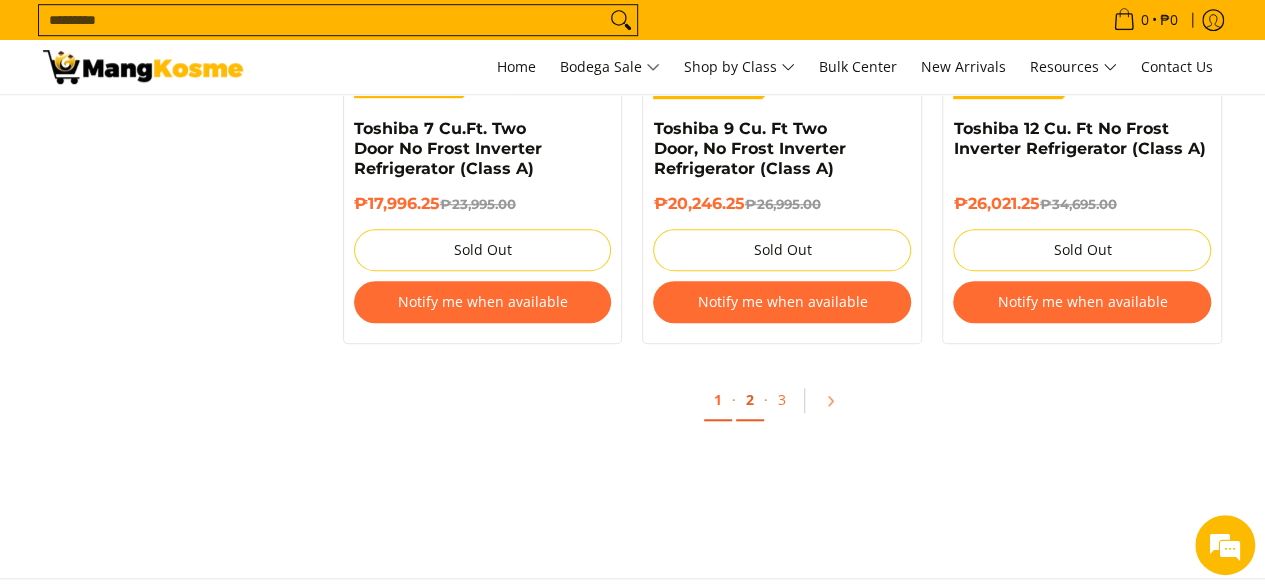 click on "2" at bounding box center (750, 400) 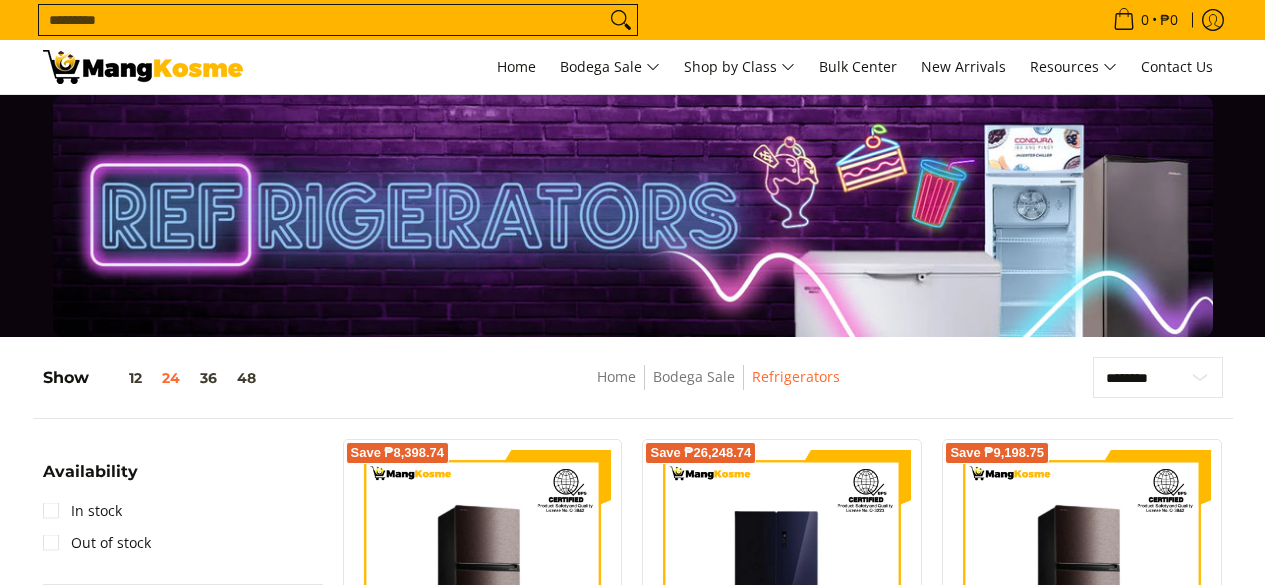 scroll, scrollTop: 0, scrollLeft: 0, axis: both 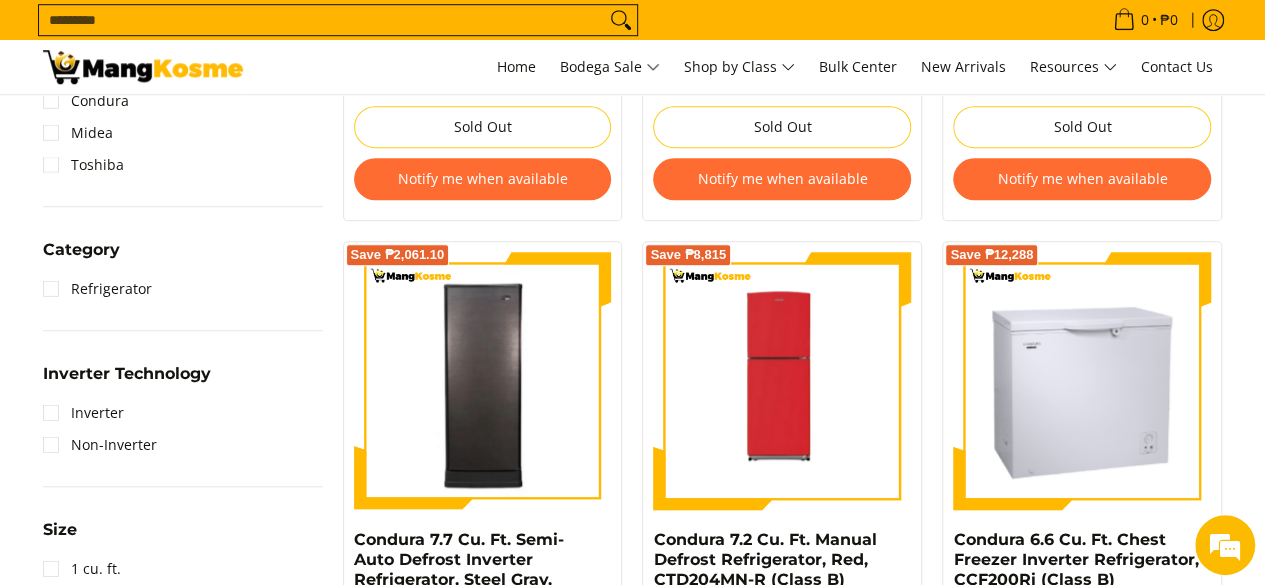 click at bounding box center (1082, 381) 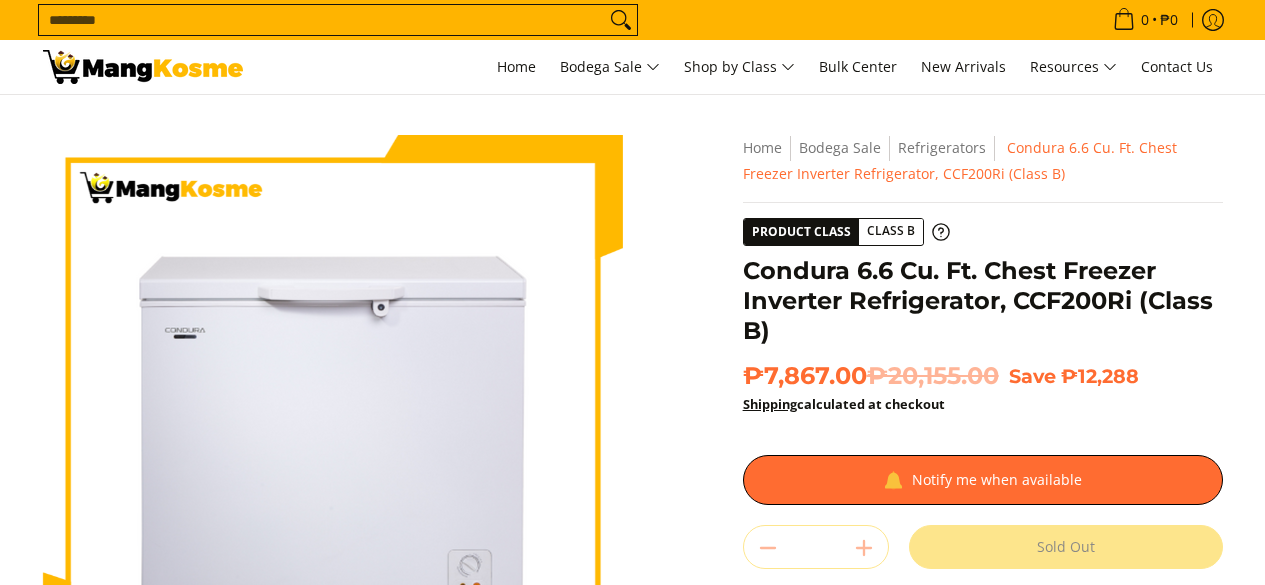 scroll, scrollTop: 0, scrollLeft: 0, axis: both 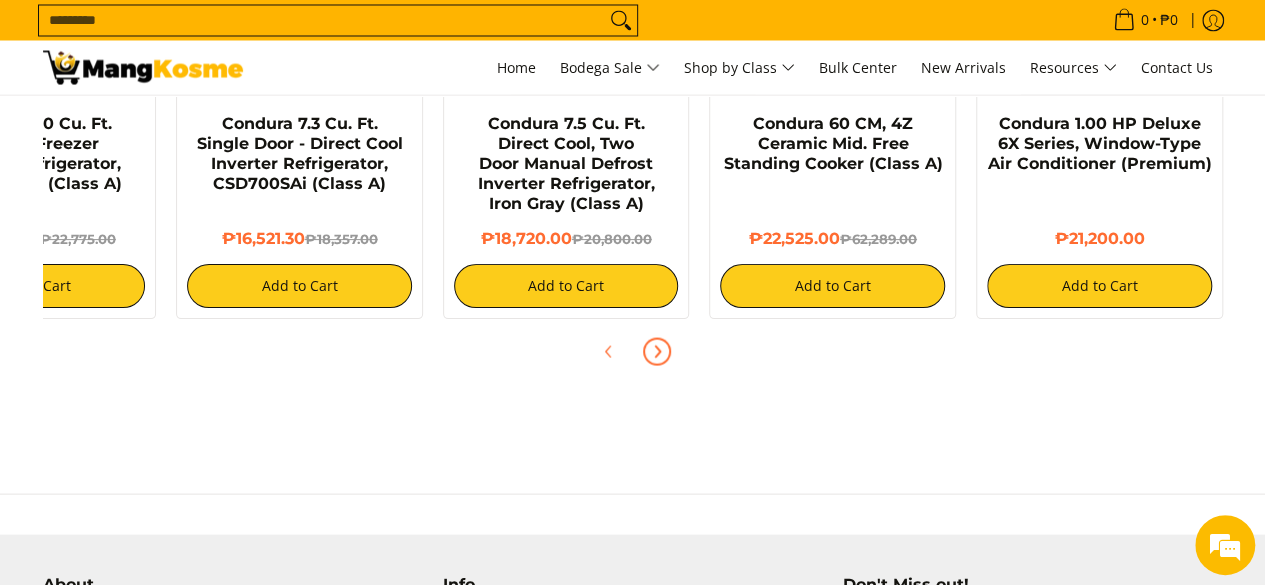 click at bounding box center (657, 351) 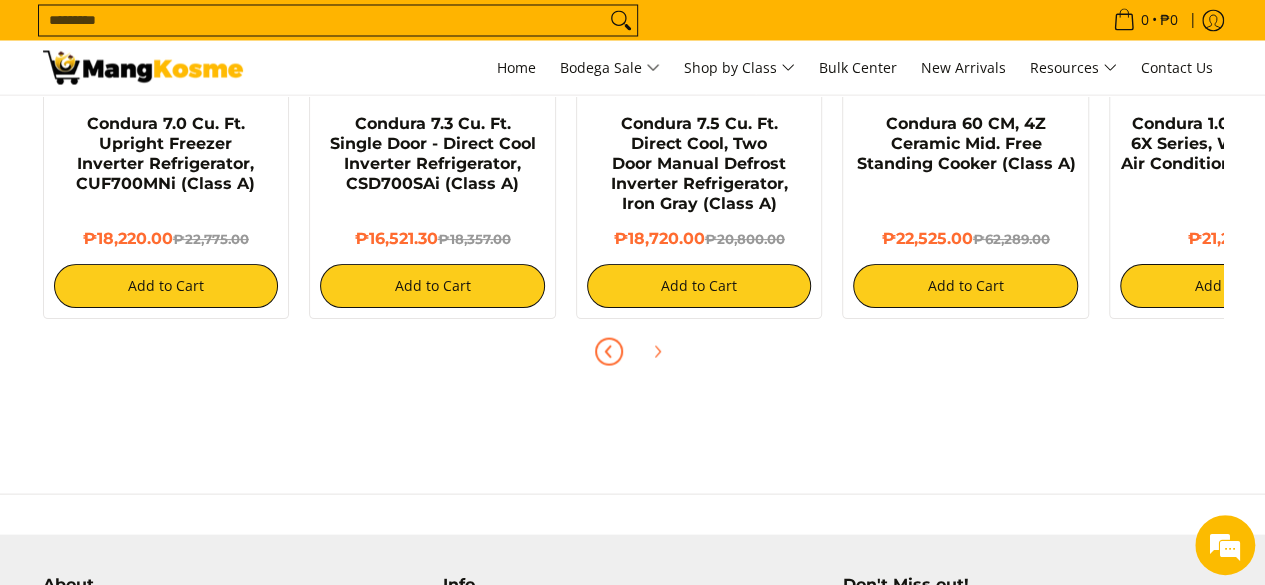 click at bounding box center (609, 351) 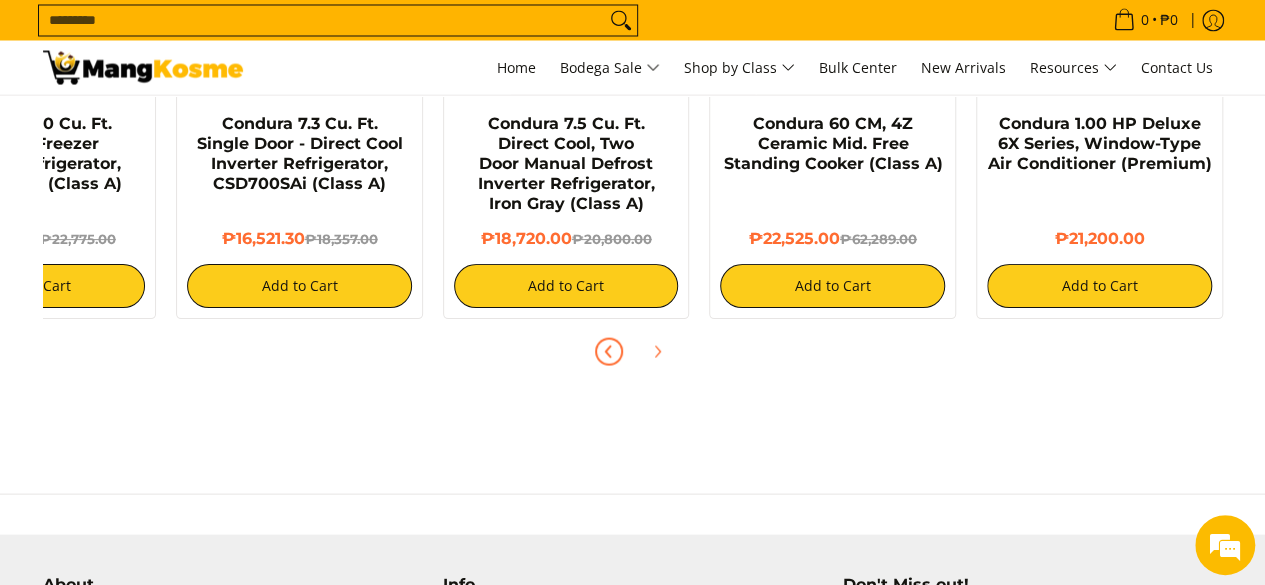 scroll, scrollTop: 0, scrollLeft: 133, axis: horizontal 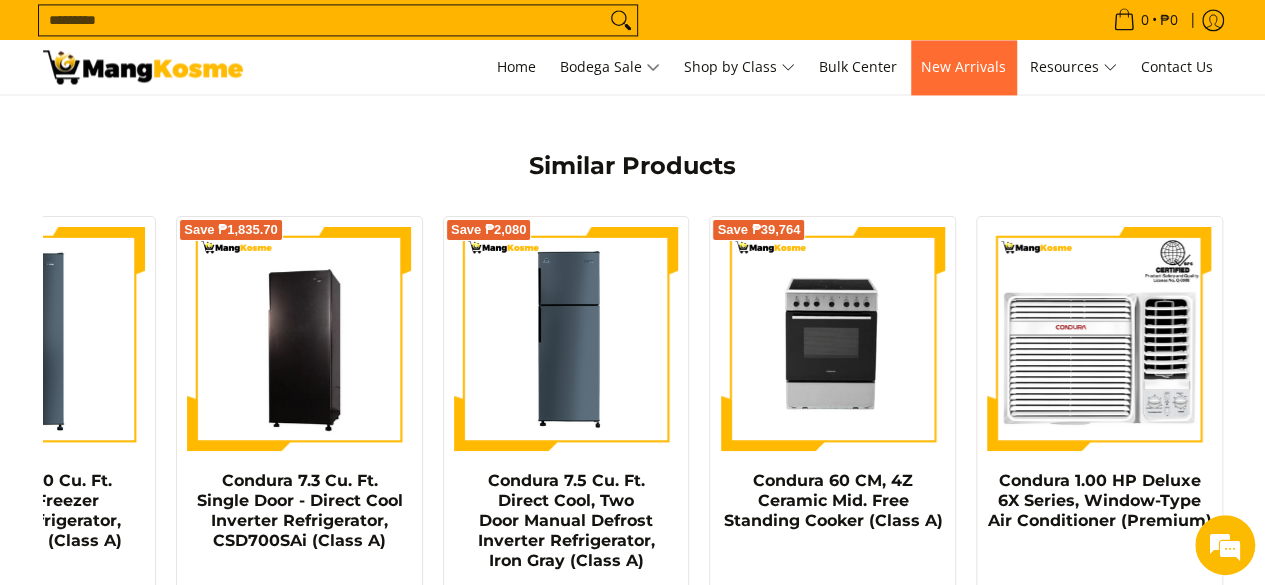 click on "New Arrivals" at bounding box center [963, 66] 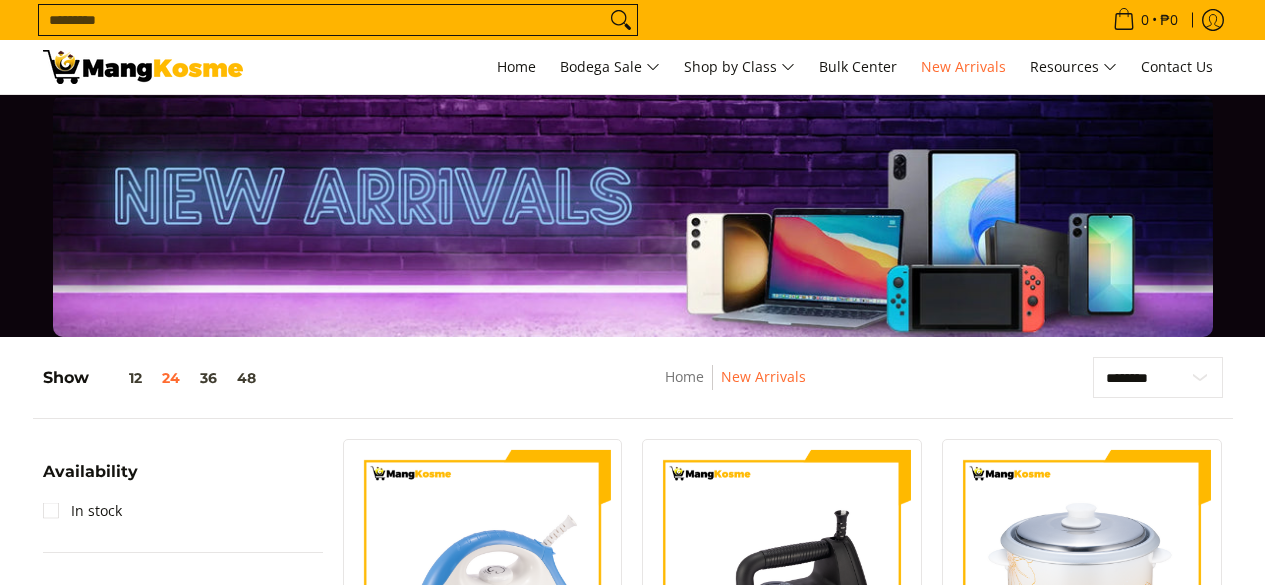 scroll, scrollTop: 0, scrollLeft: 0, axis: both 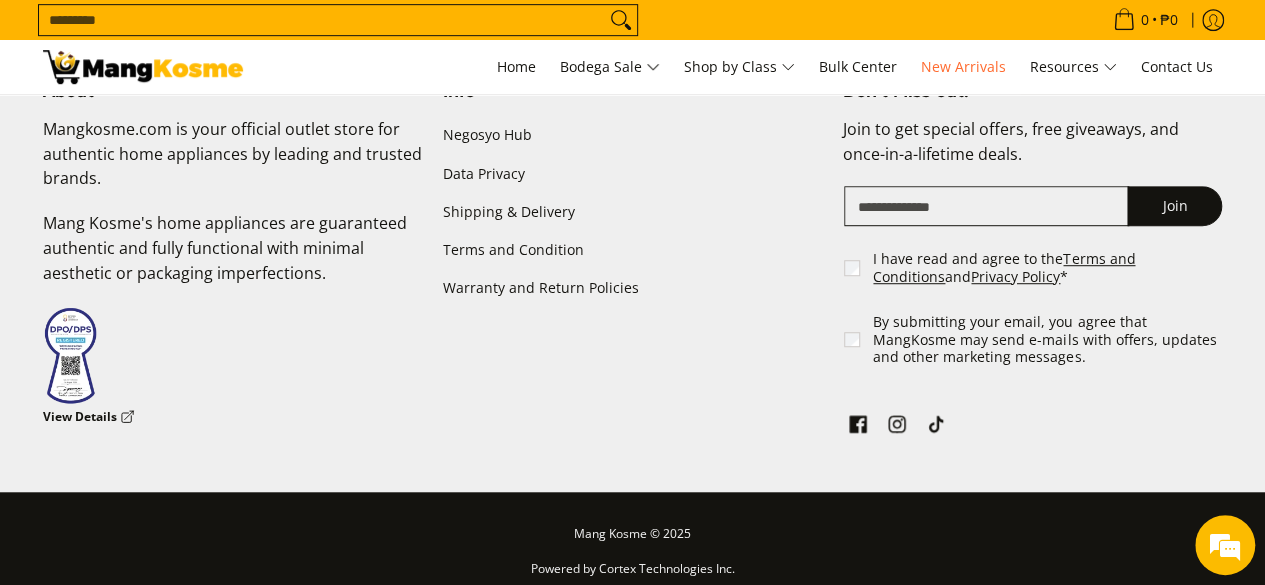 click on "Email" at bounding box center (986, 206) 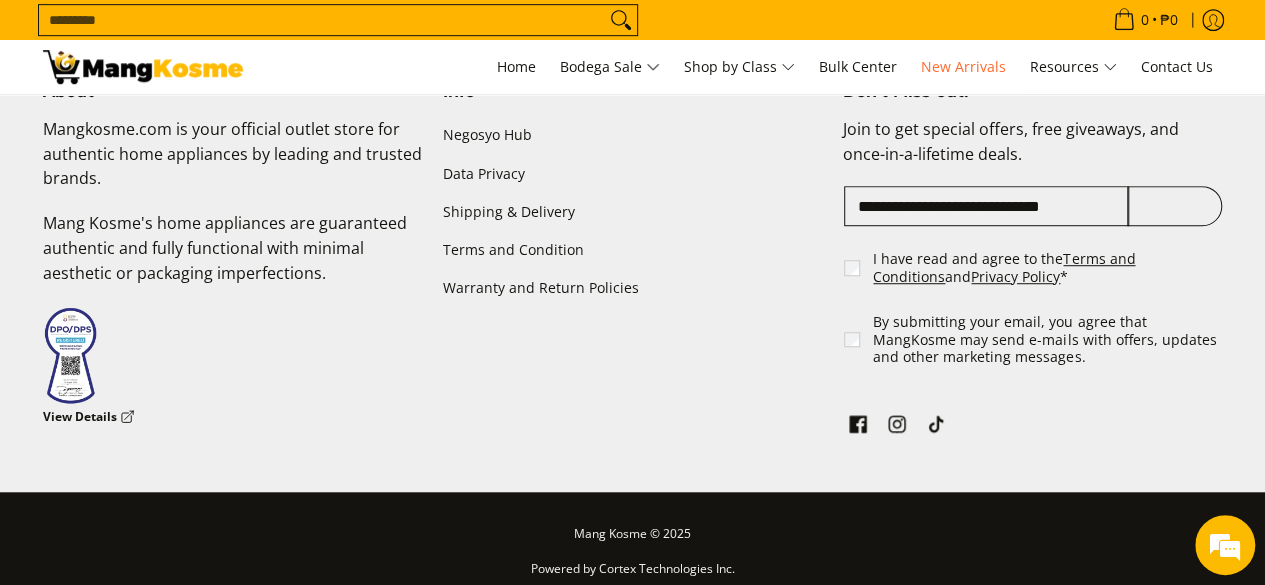type on "**********" 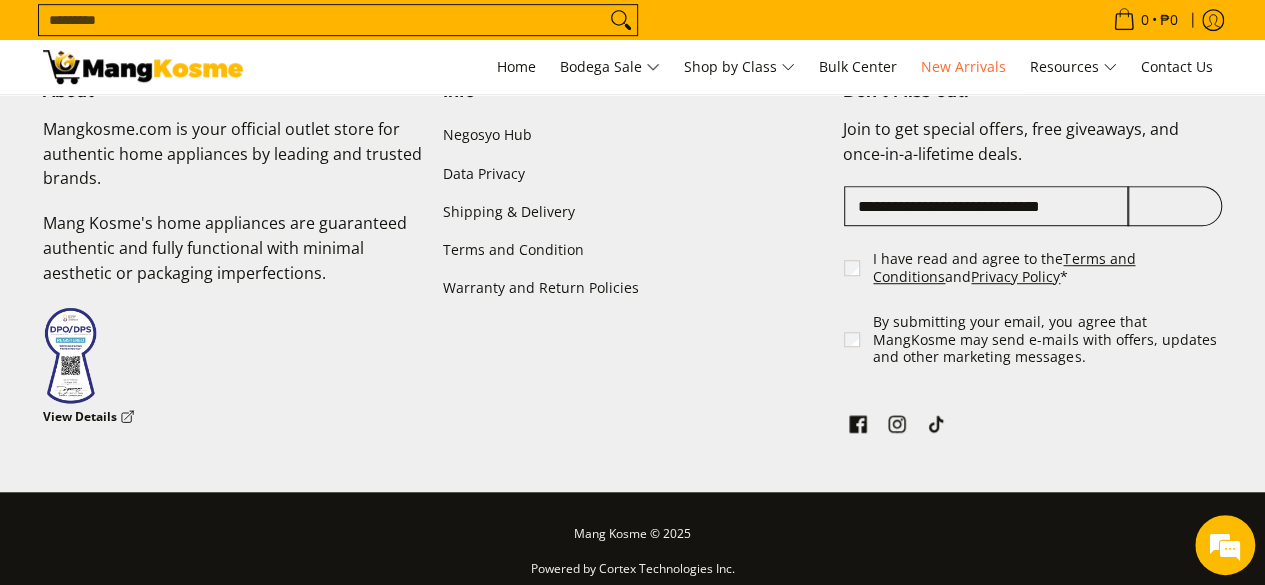 click on "Join" at bounding box center (1174, 206) 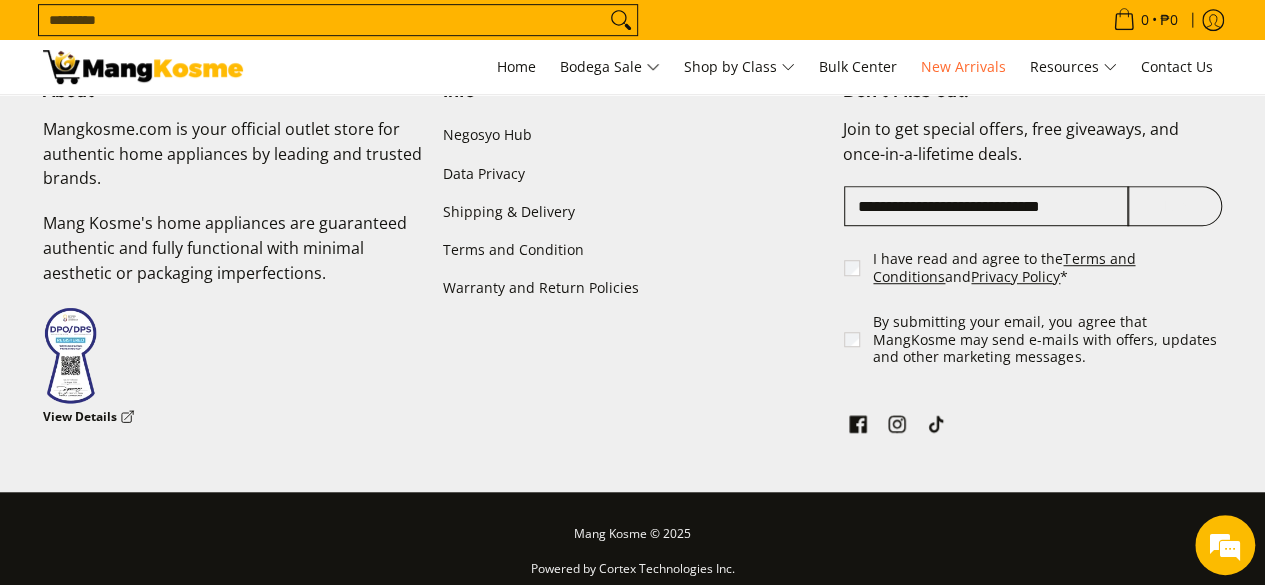 click on "Join" at bounding box center (1174, 206) 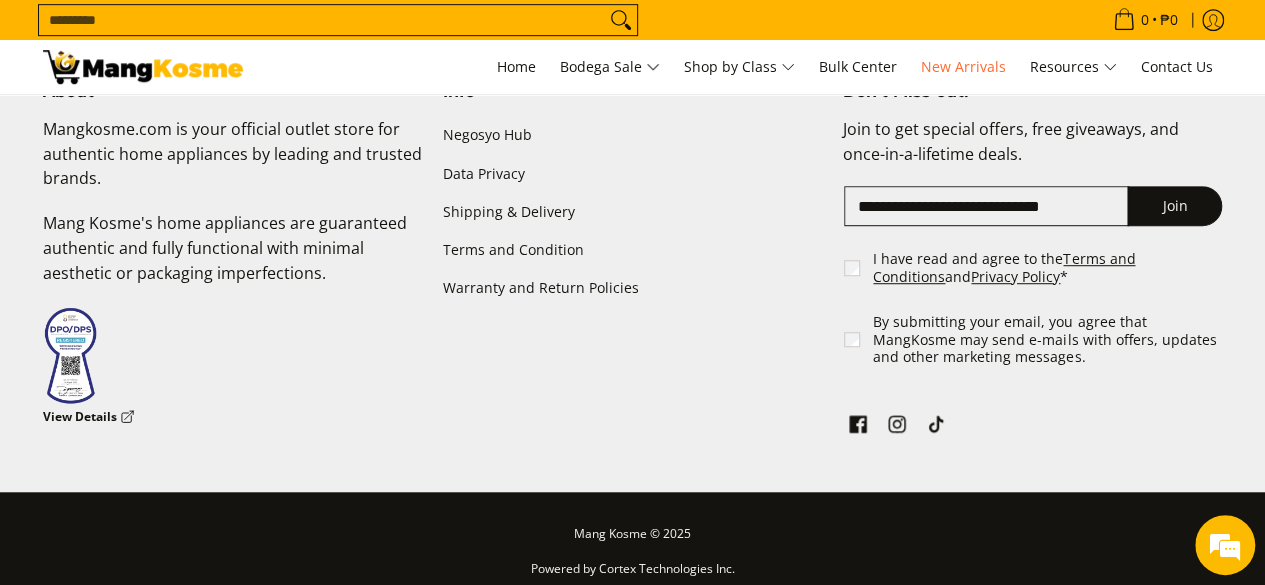 click on "**********" at bounding box center (986, 206) 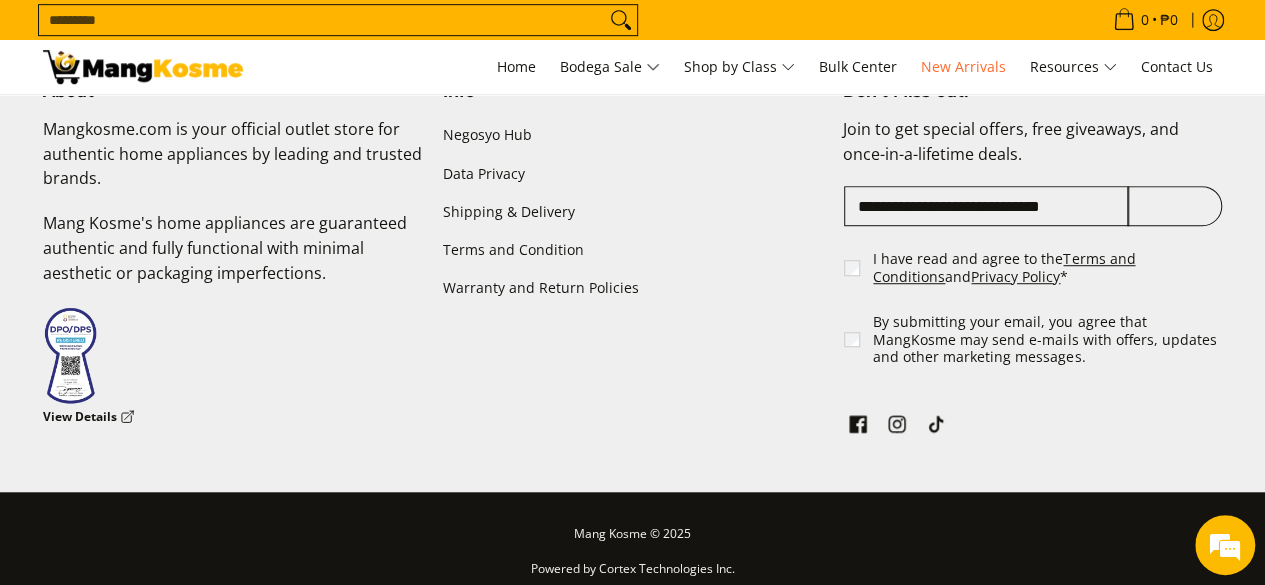 click on "Join" at bounding box center [1174, 206] 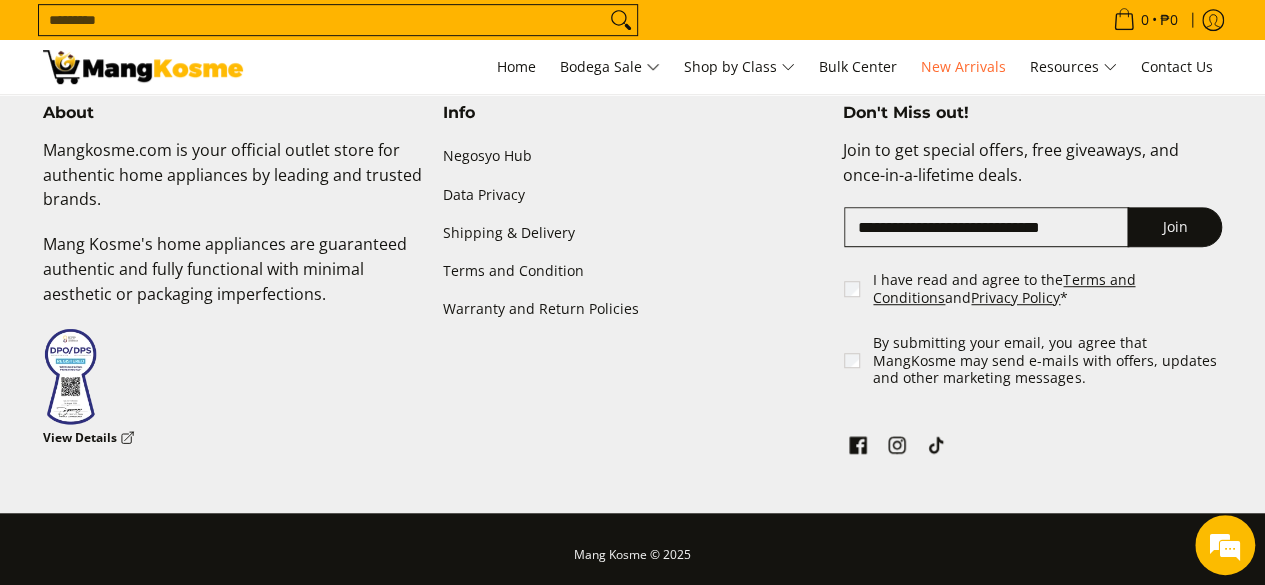 scroll, scrollTop: 4310, scrollLeft: 0, axis: vertical 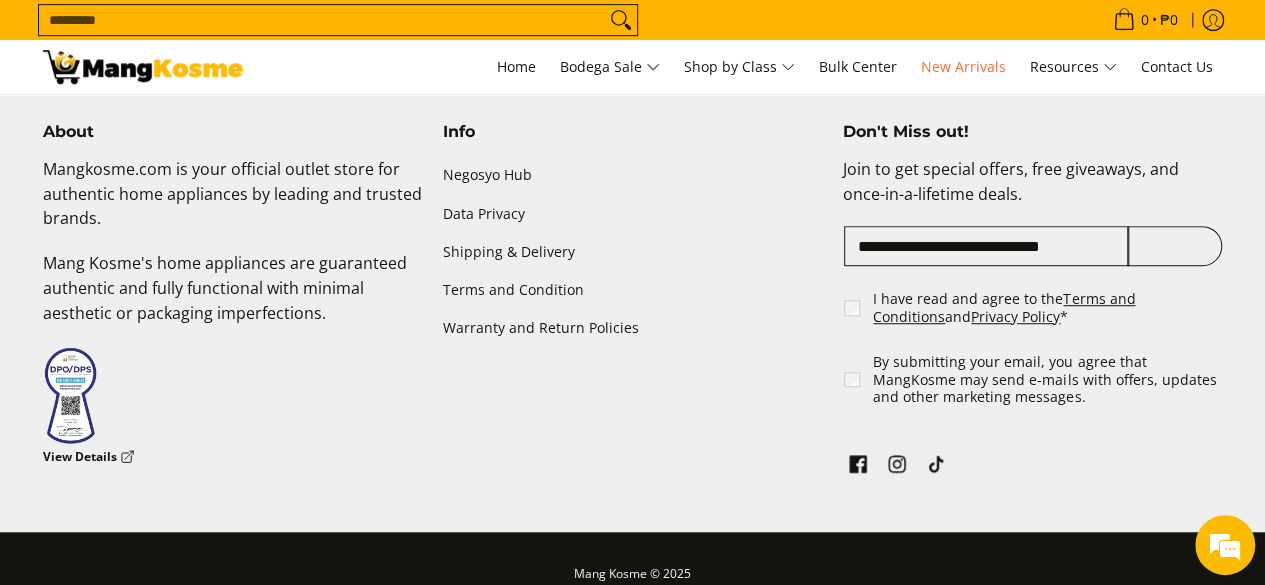 click on "Join" at bounding box center [1174, 246] 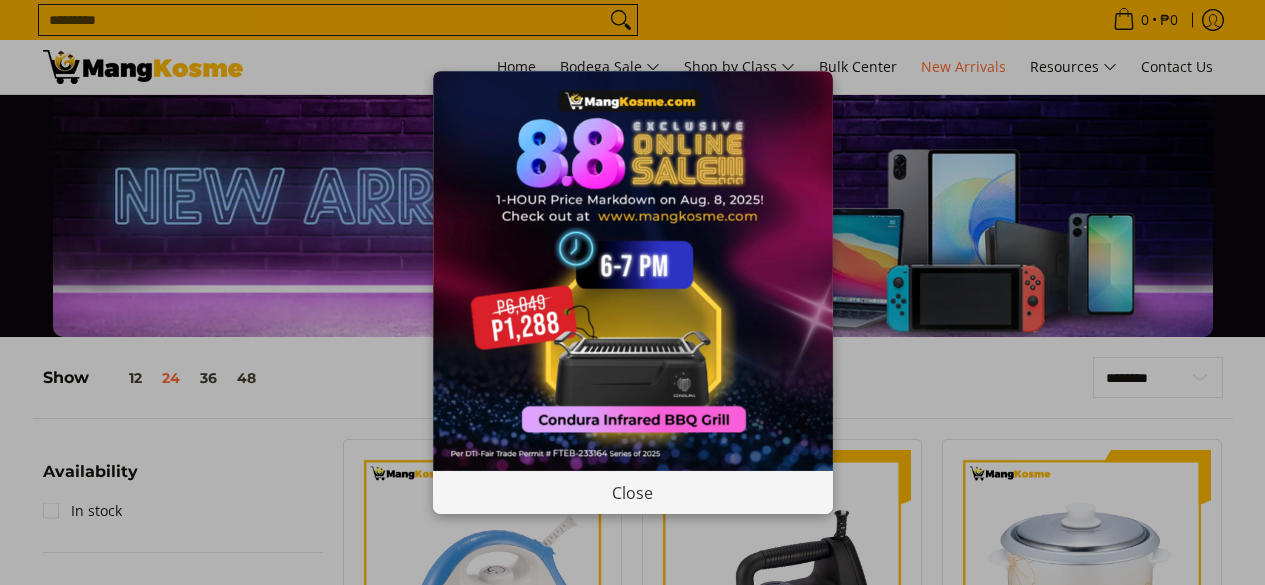 scroll, scrollTop: 4134, scrollLeft: 0, axis: vertical 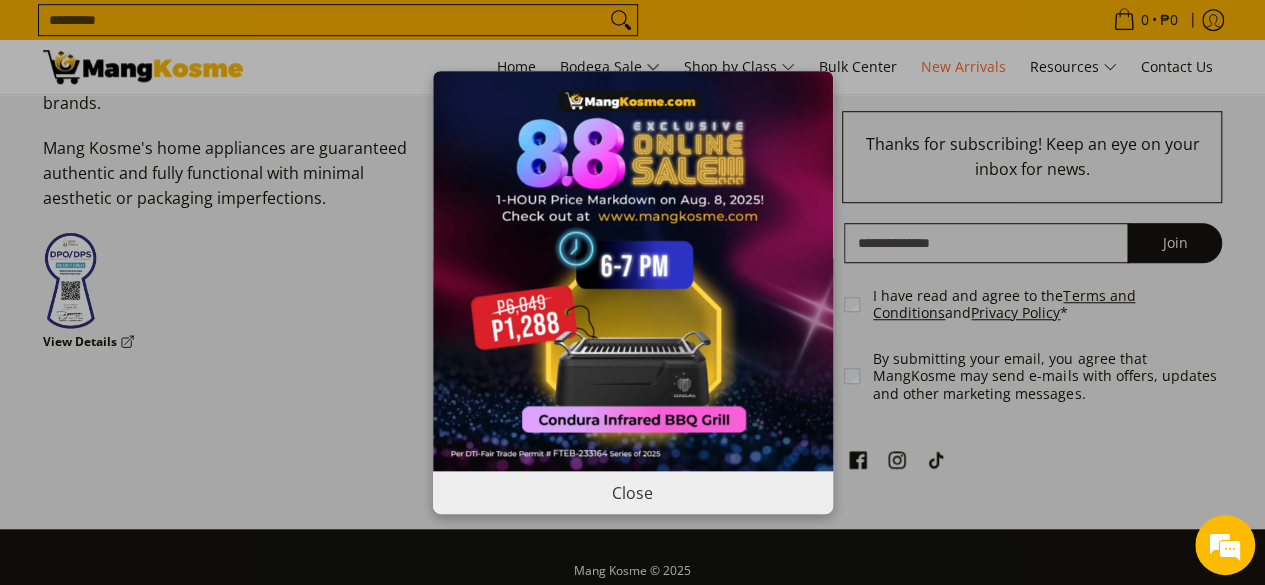 click on "Close" at bounding box center [633, 492] 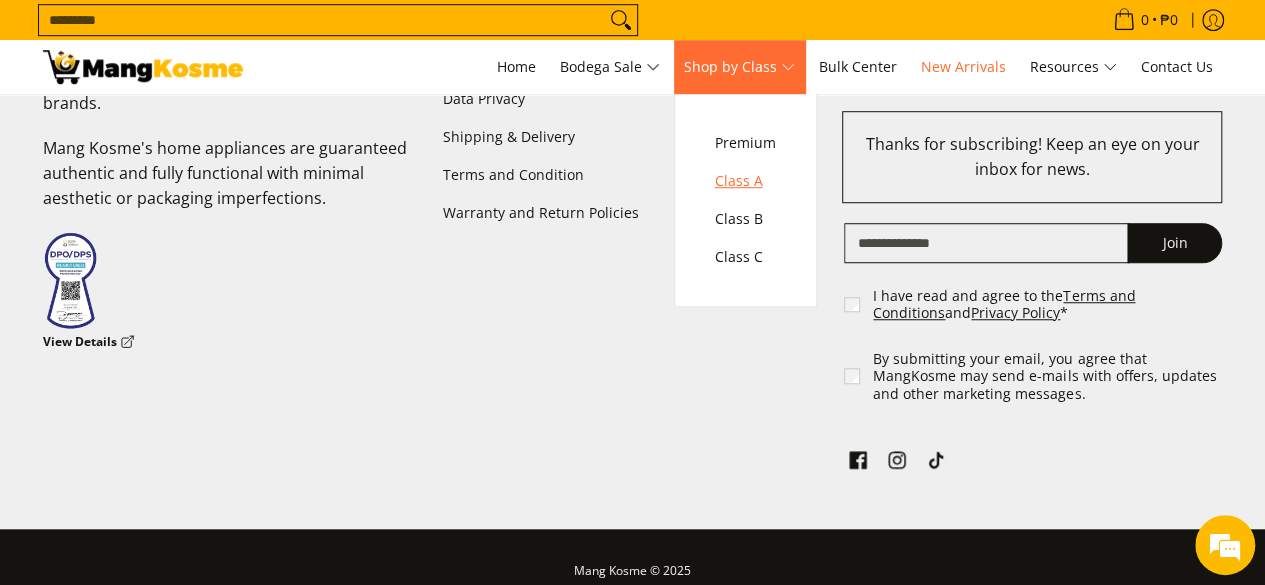 click on "Class A" at bounding box center [745, 181] 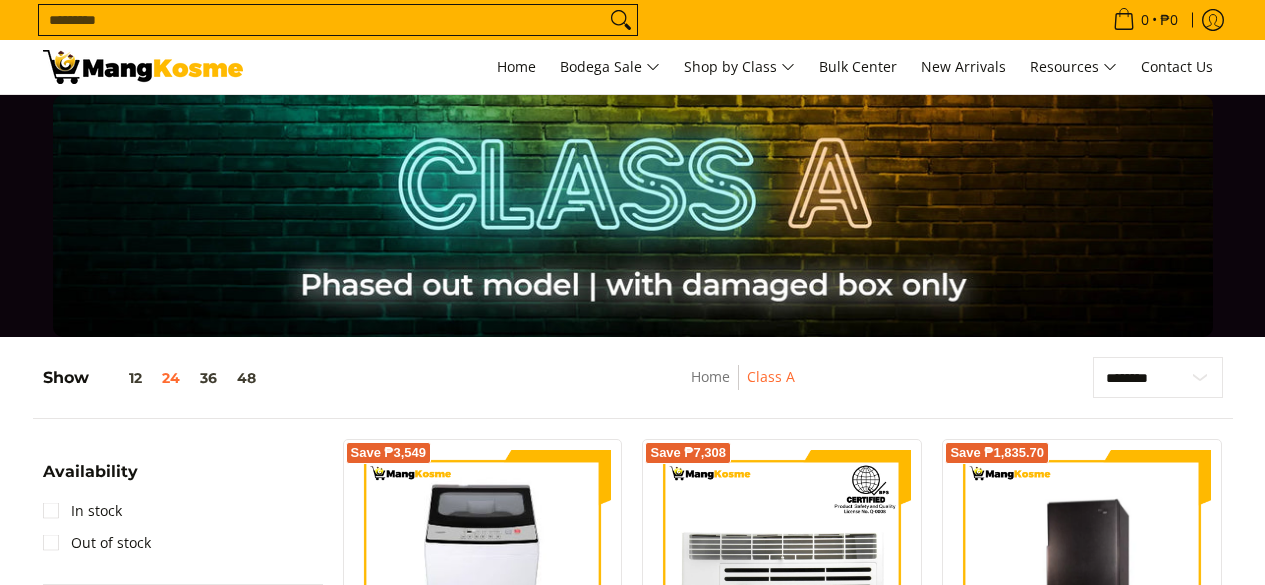 scroll, scrollTop: 0, scrollLeft: 0, axis: both 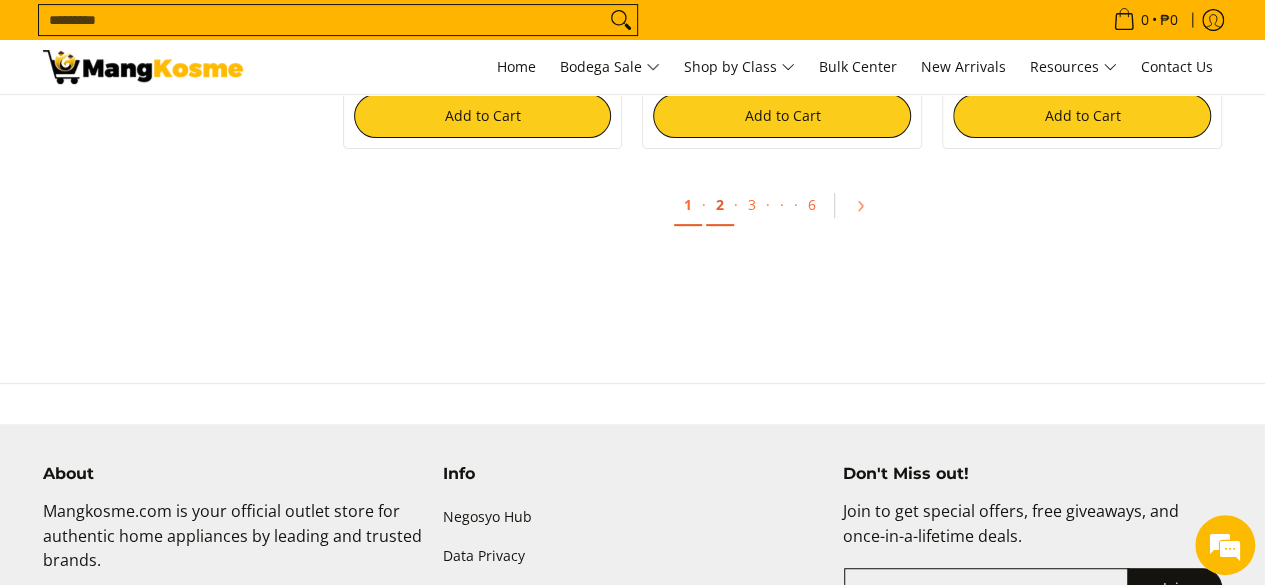 click on "2" at bounding box center (720, 205) 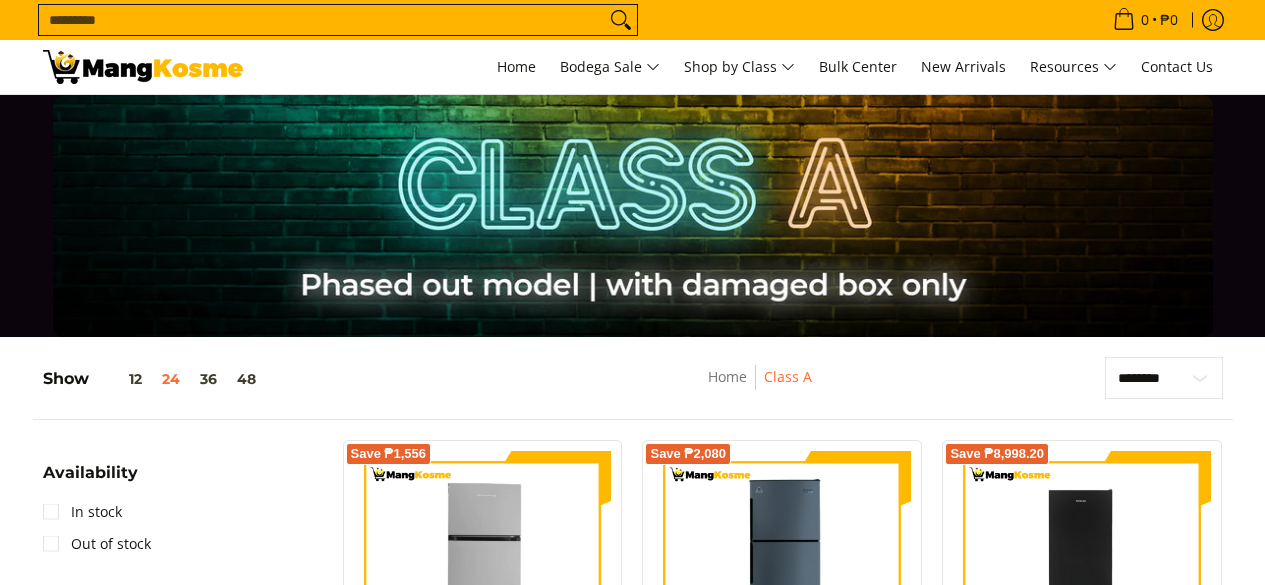 scroll, scrollTop: 0, scrollLeft: 0, axis: both 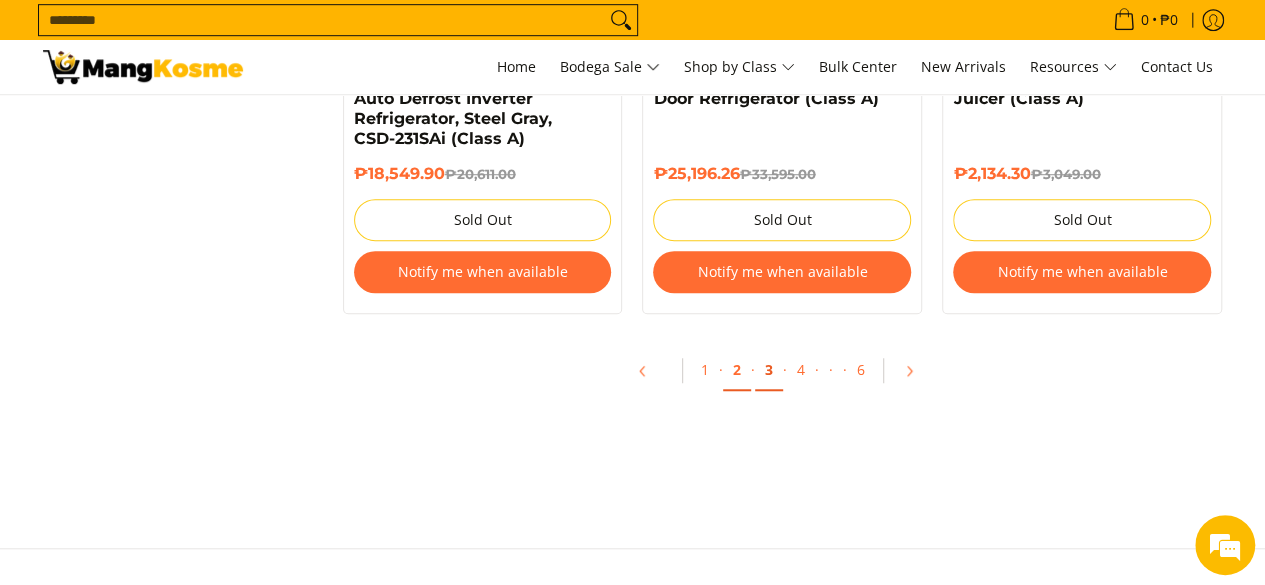 click on "3" at bounding box center (769, 370) 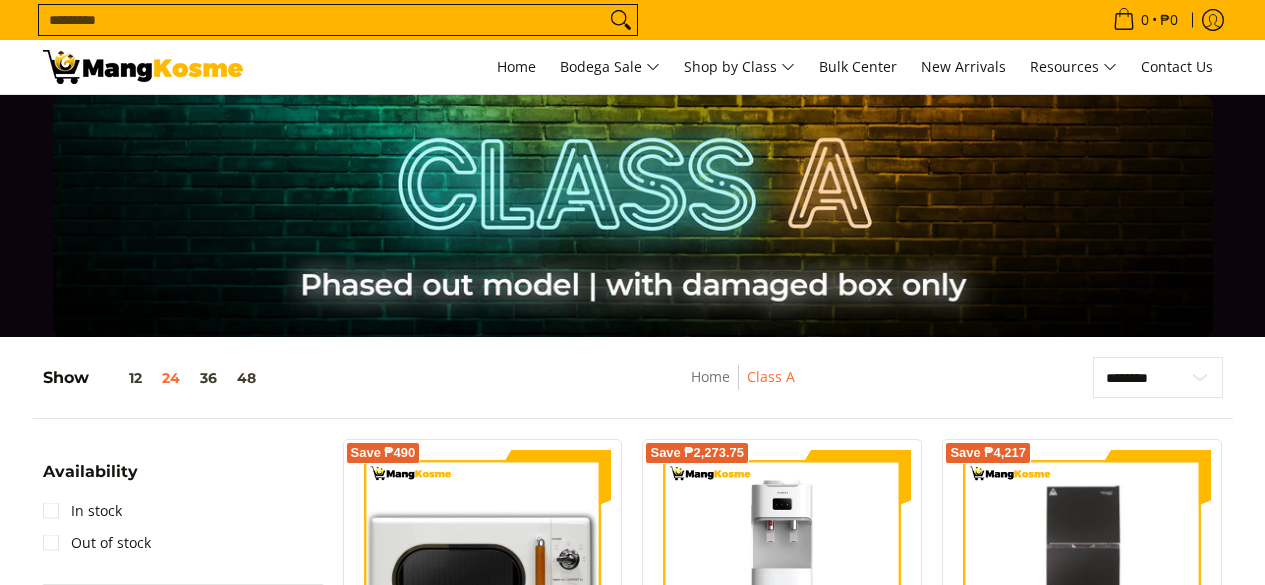 scroll, scrollTop: 0, scrollLeft: 0, axis: both 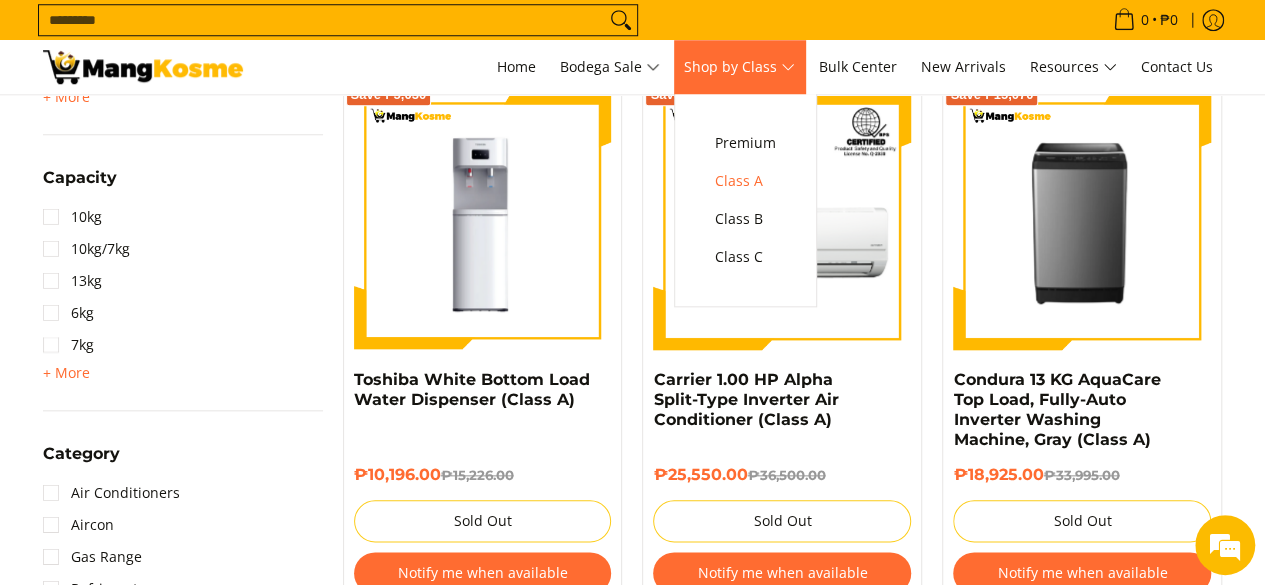 click on "Shop by Class" at bounding box center (739, 67) 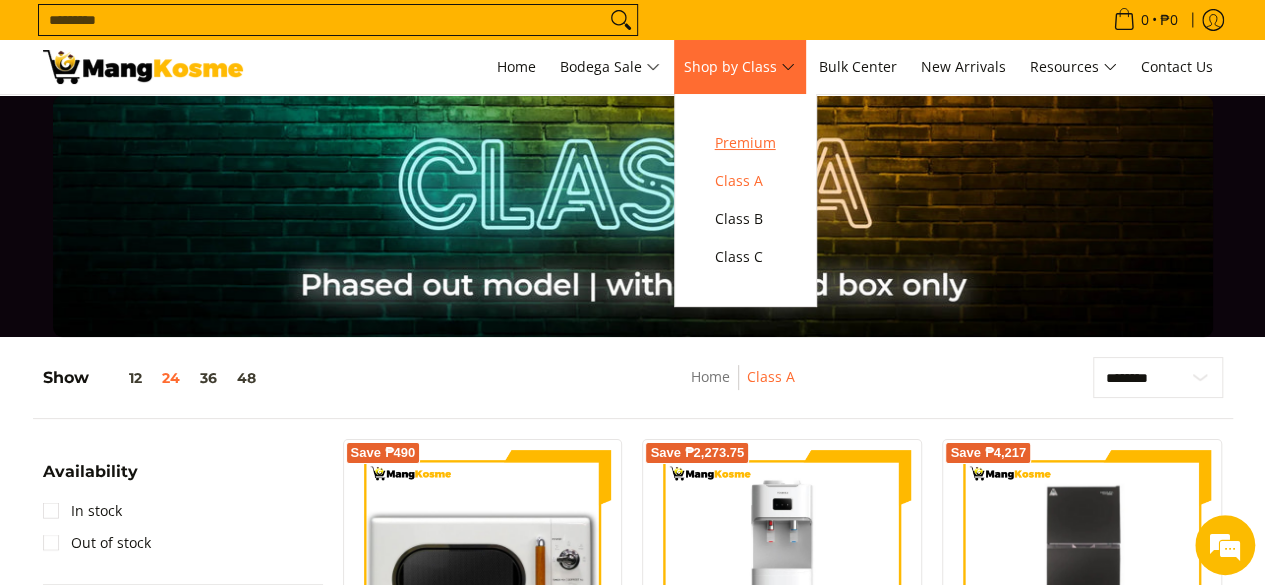 scroll, scrollTop: 0, scrollLeft: 0, axis: both 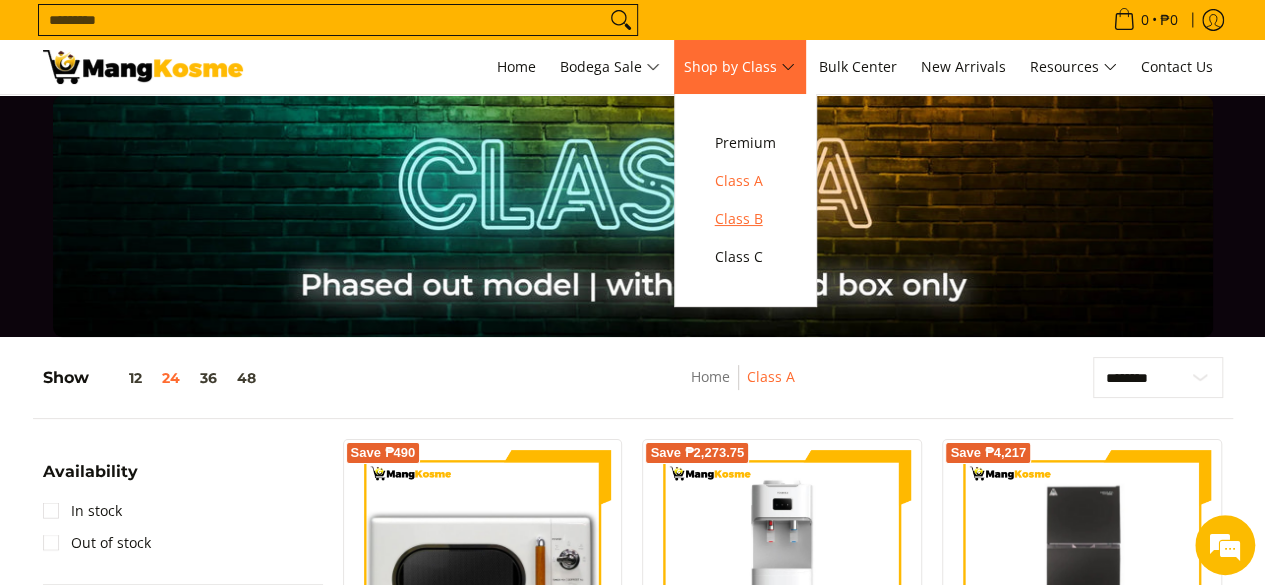 click on "Class B" at bounding box center (745, 219) 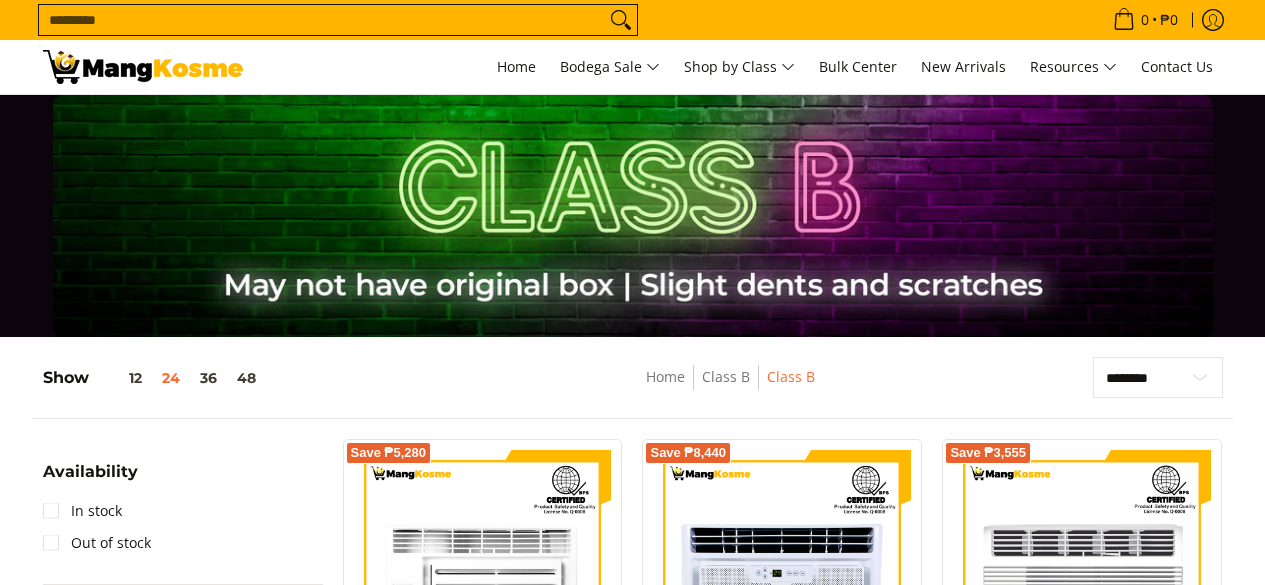 scroll, scrollTop: 0, scrollLeft: 0, axis: both 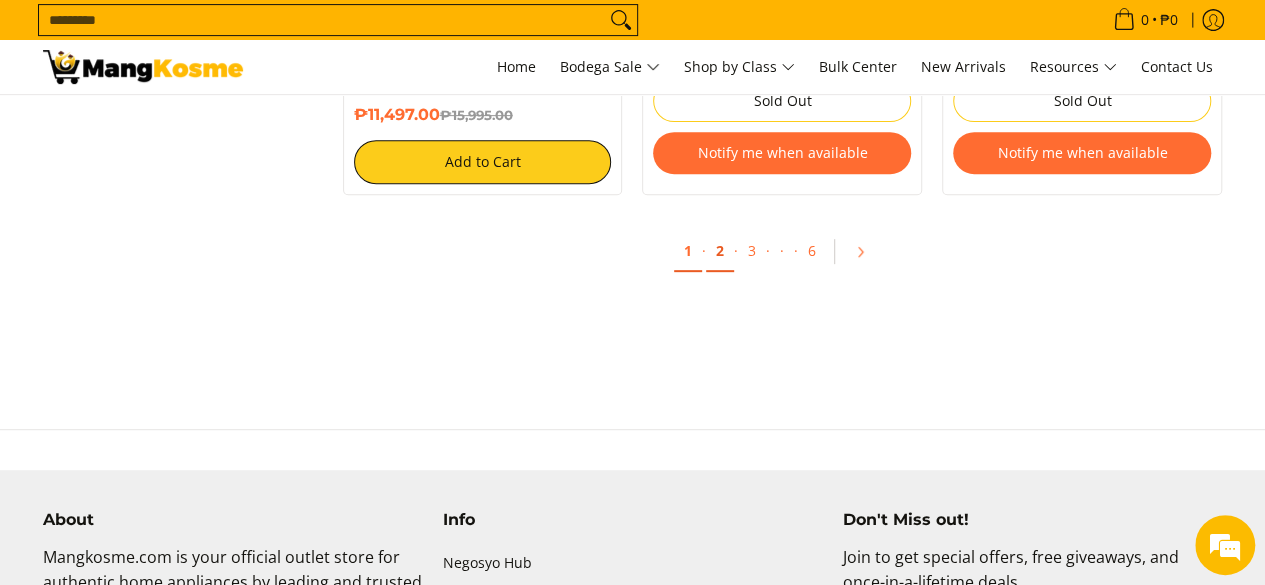 click on "2" at bounding box center [720, 251] 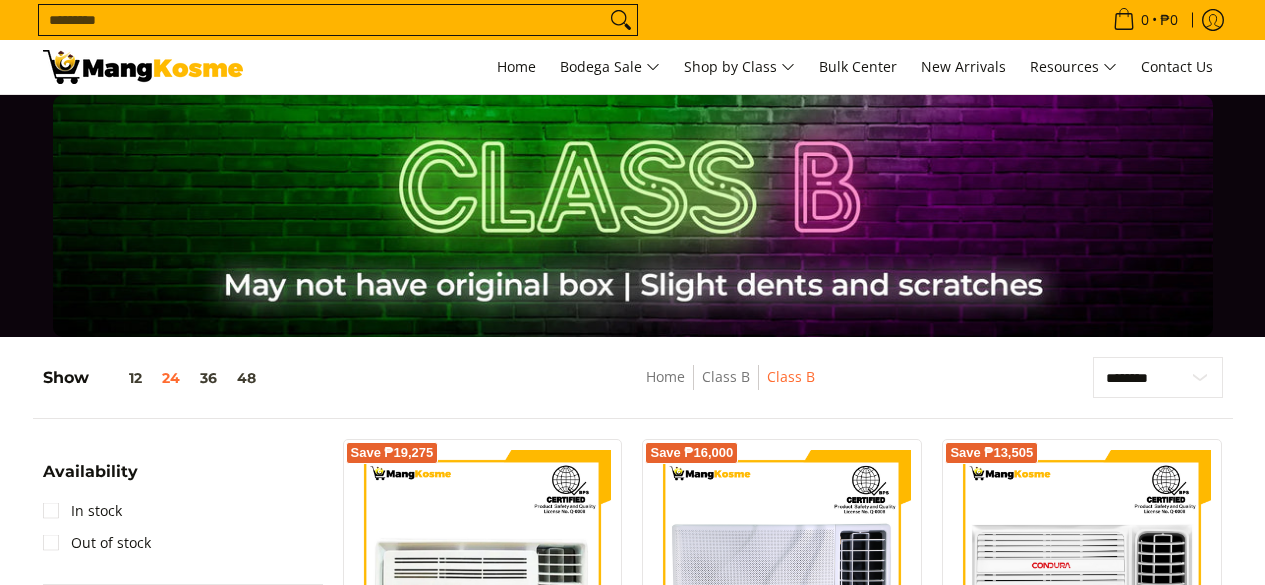 scroll, scrollTop: 297, scrollLeft: 0, axis: vertical 